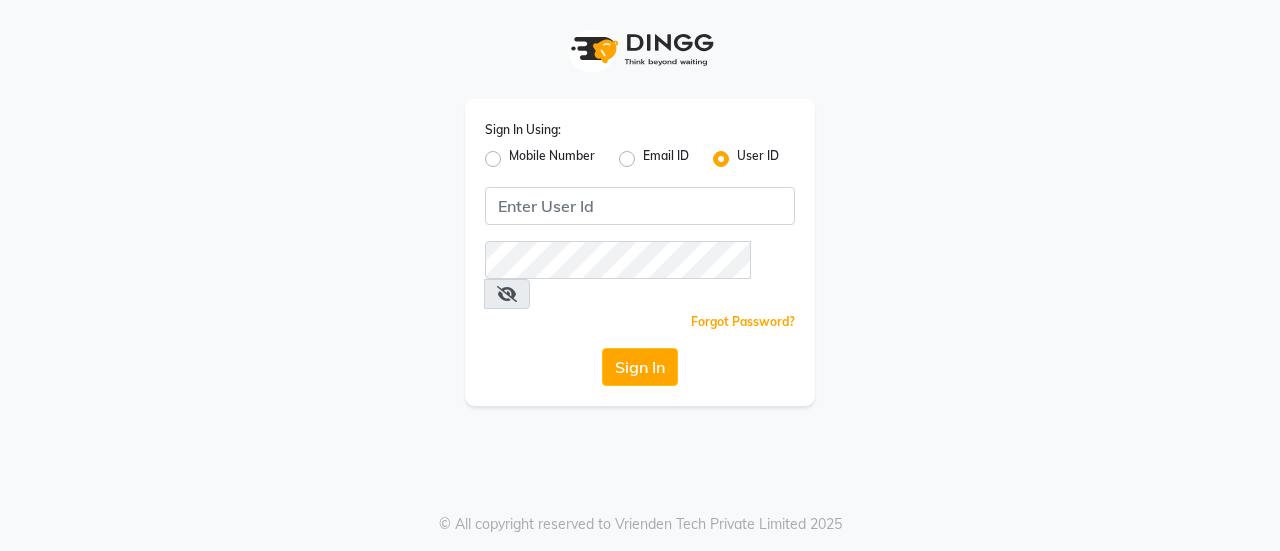scroll, scrollTop: 0, scrollLeft: 0, axis: both 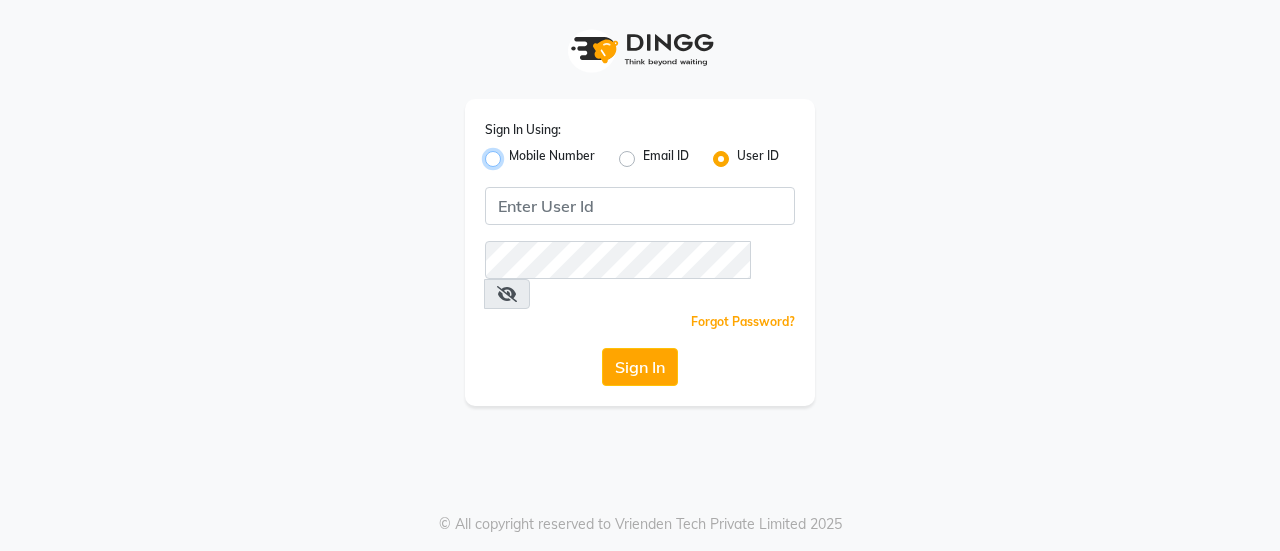 click on "Mobile Number" at bounding box center (515, 153) 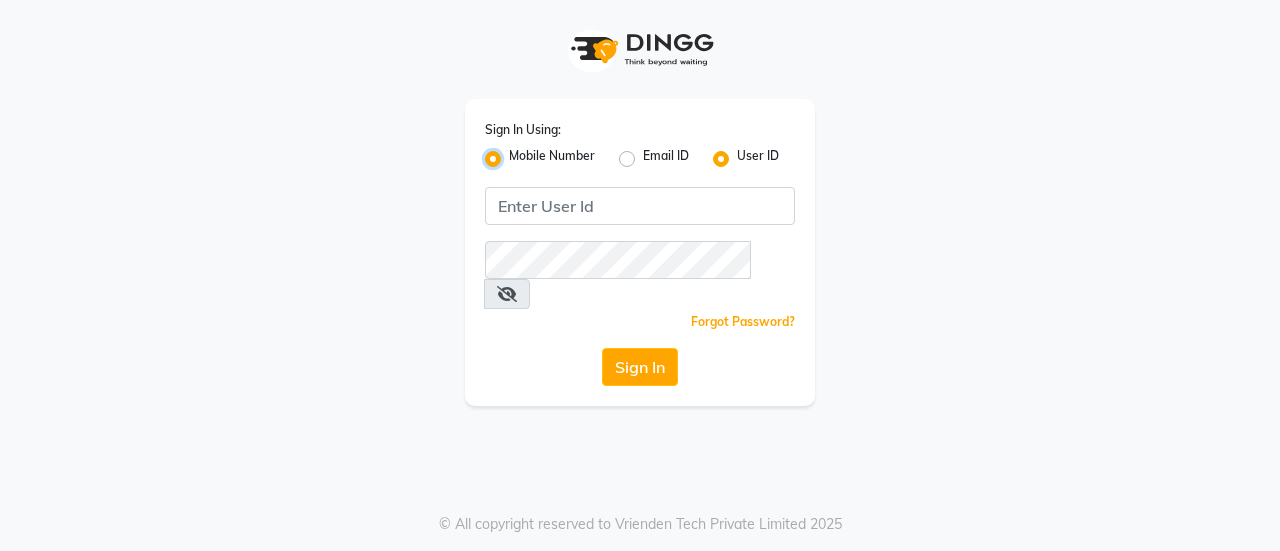 radio on "false" 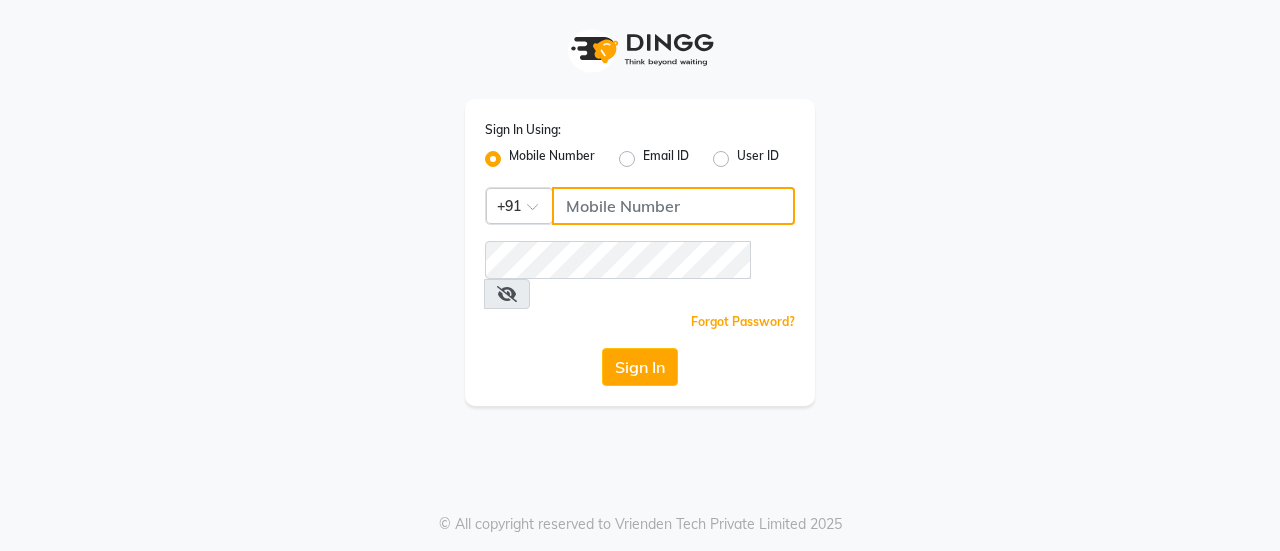 click 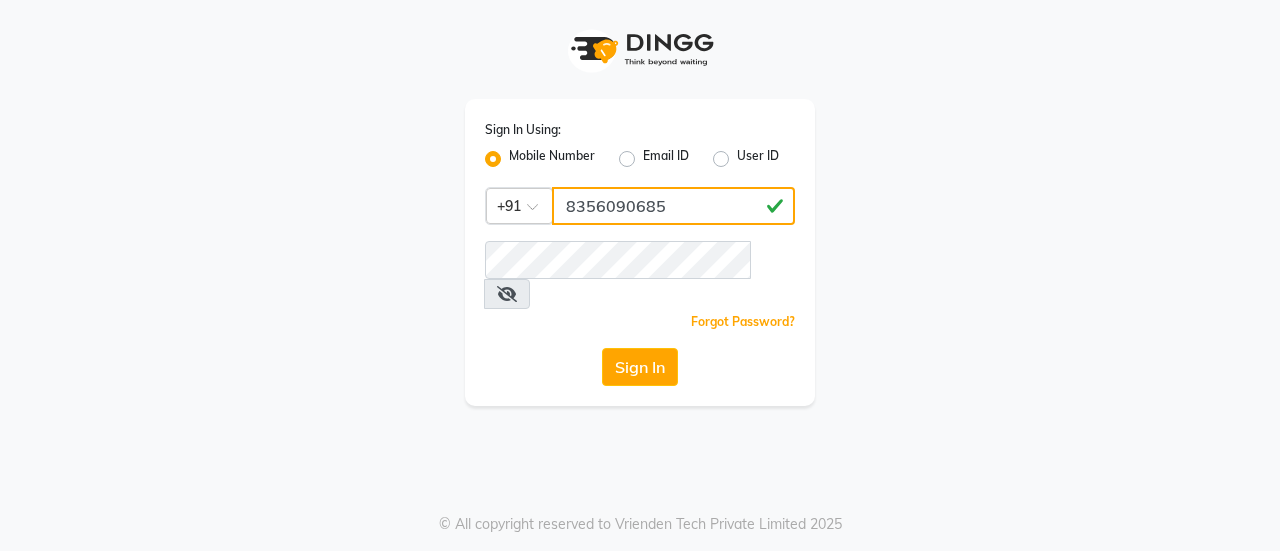 type on "8356090685" 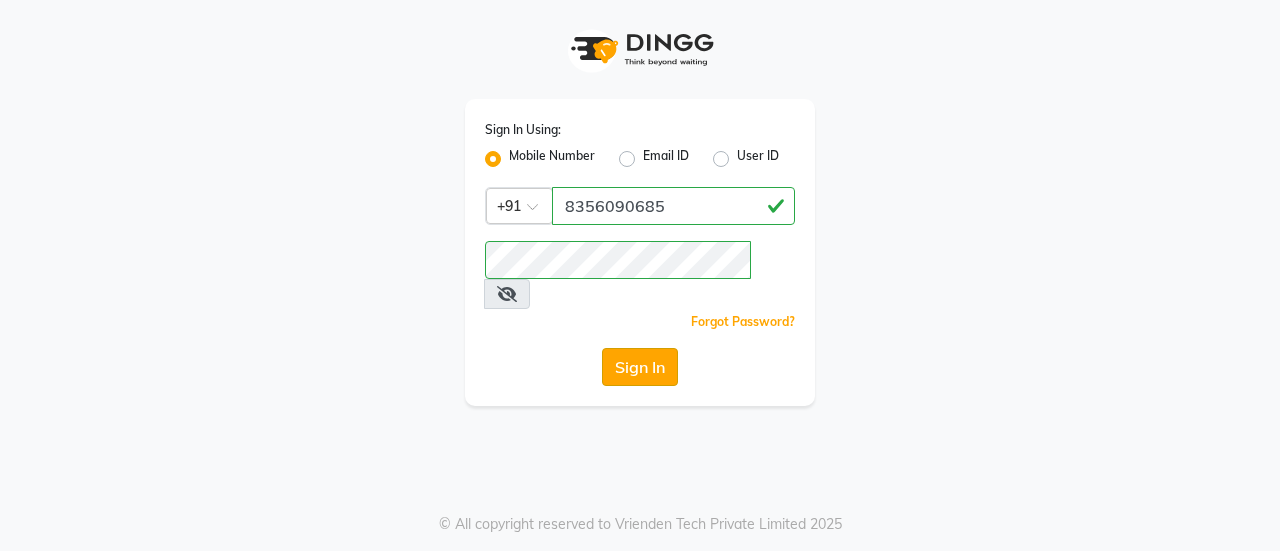 click on "Sign In Using: Mobile Number Email ID User ID Country Code × +91 [PHONE] Remember me Forgot Password? Sign In" 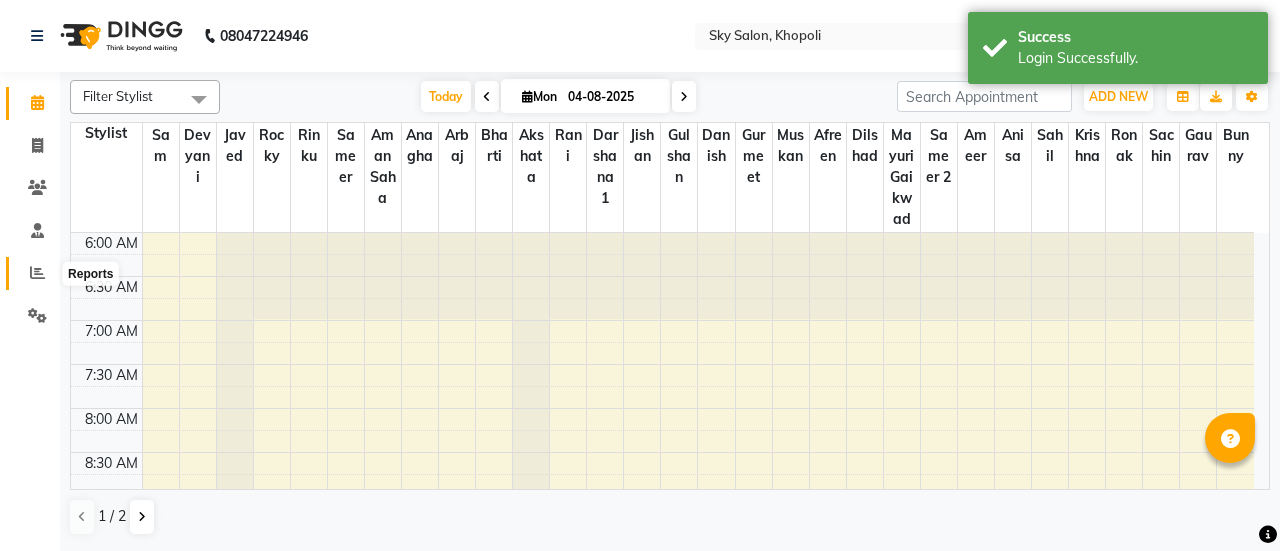 click 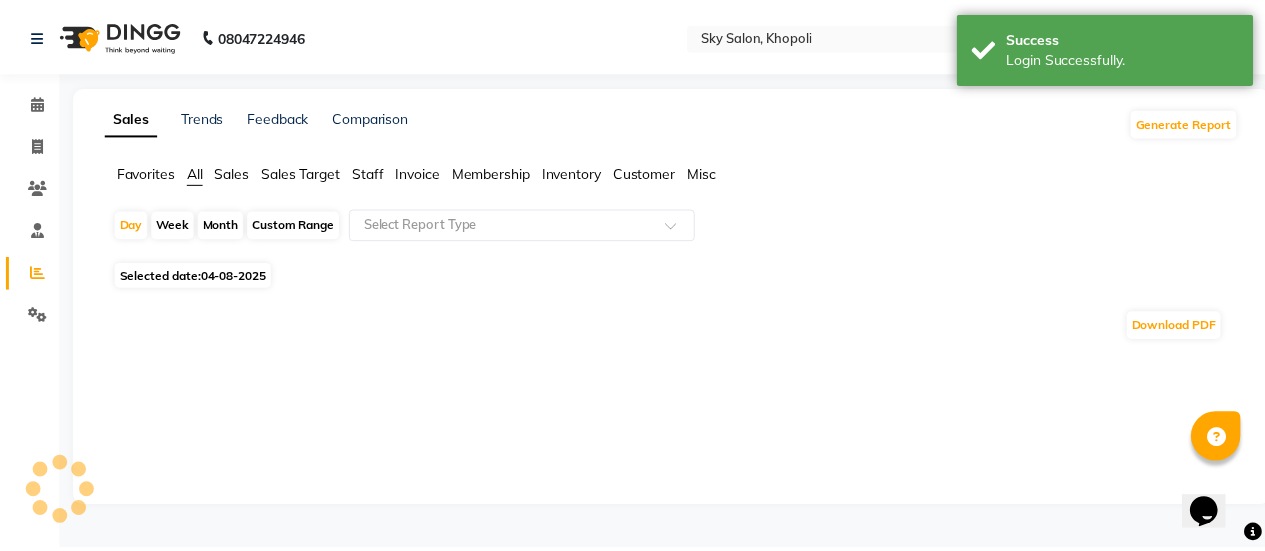 scroll, scrollTop: 0, scrollLeft: 0, axis: both 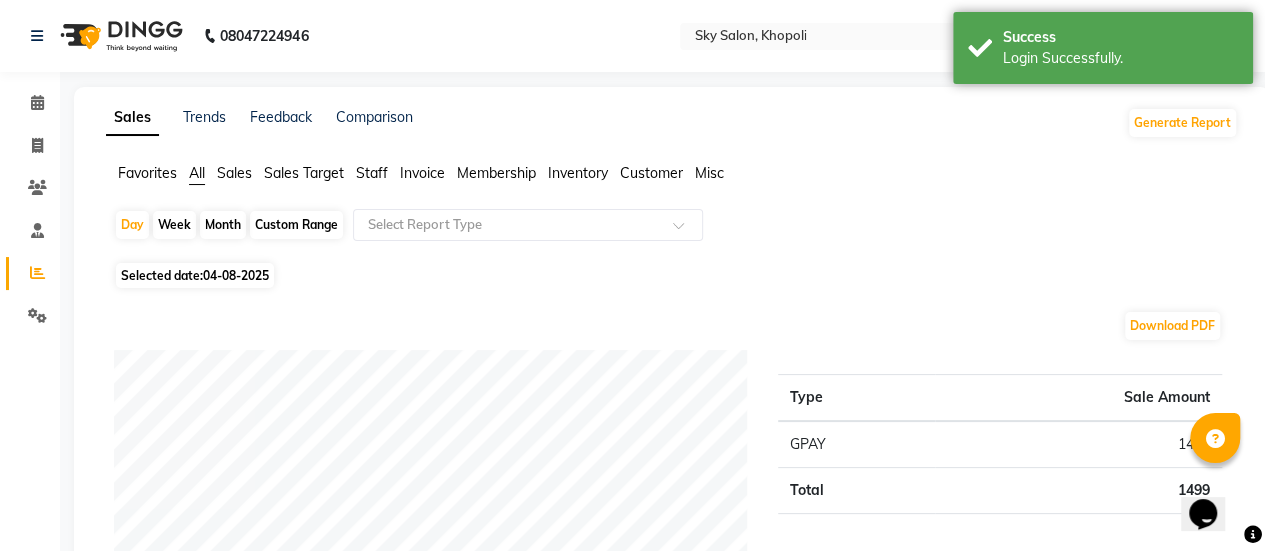 click on "Staff" 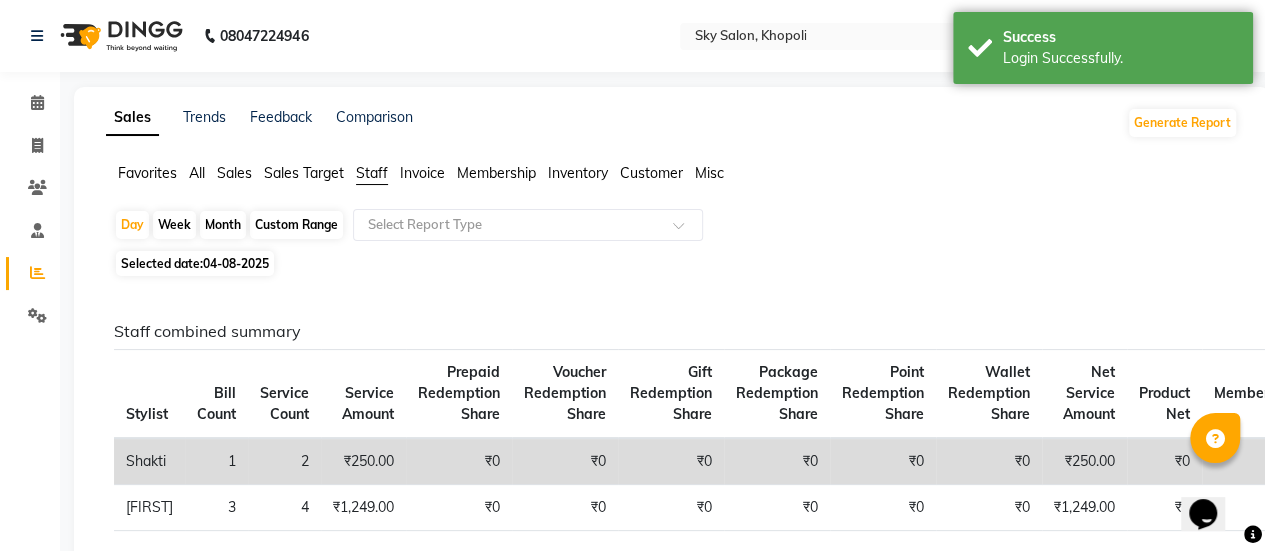 click on "Custom Range" 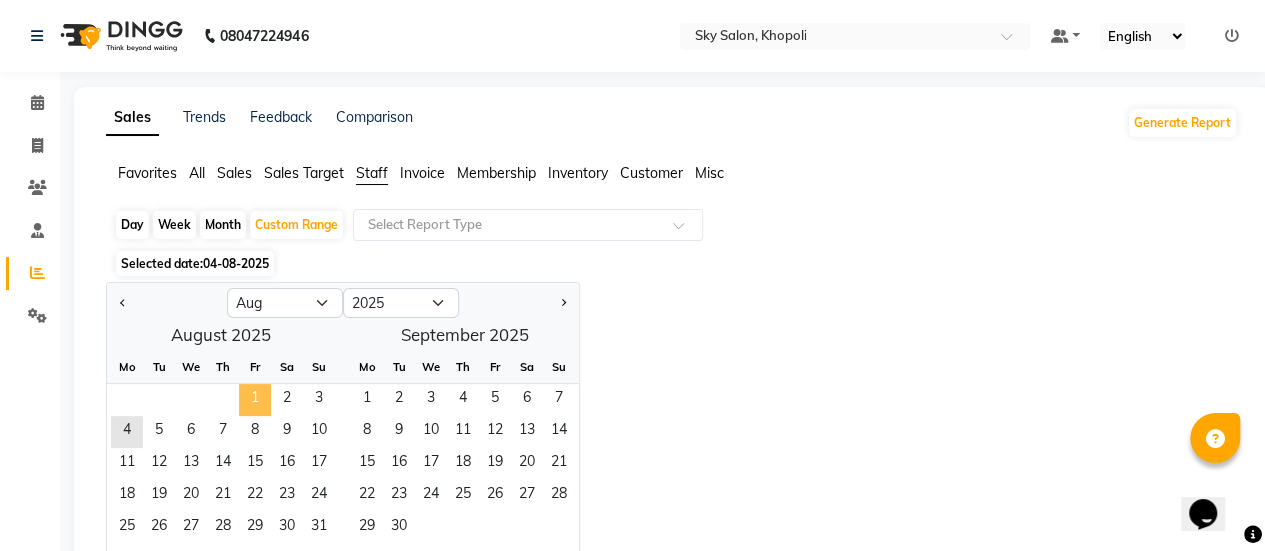 click on "1" 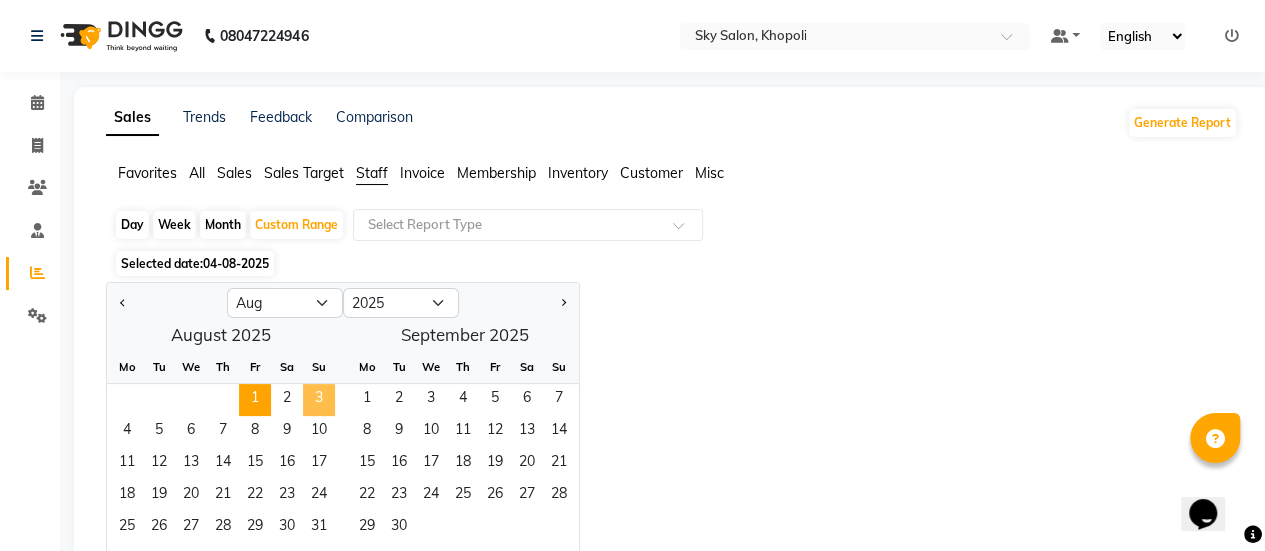 click on "3" 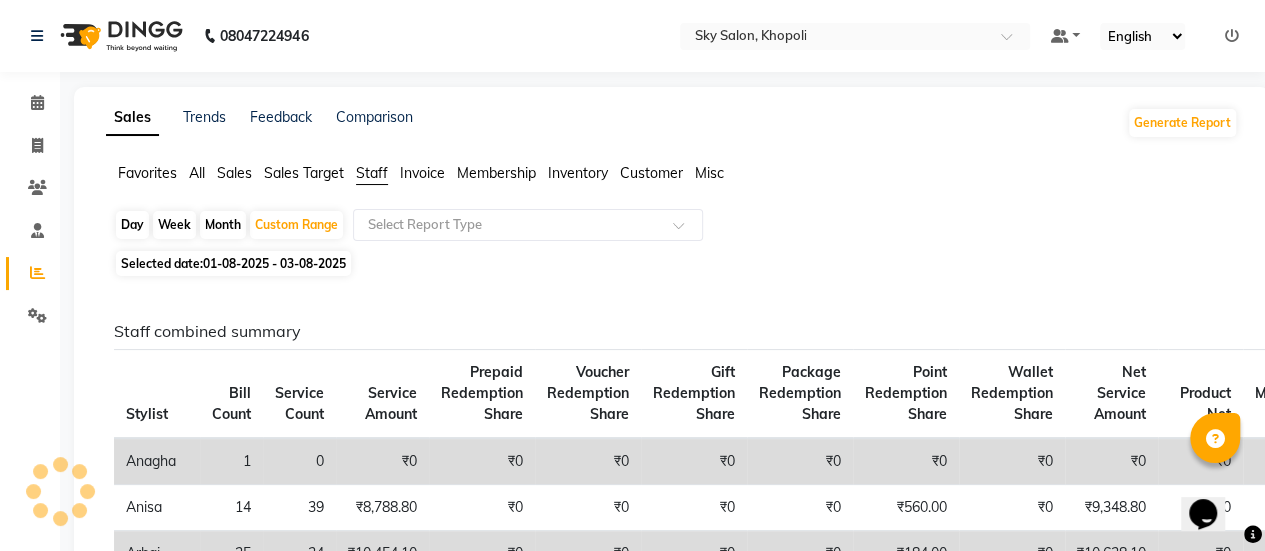 click on "Gift Redemption Share" 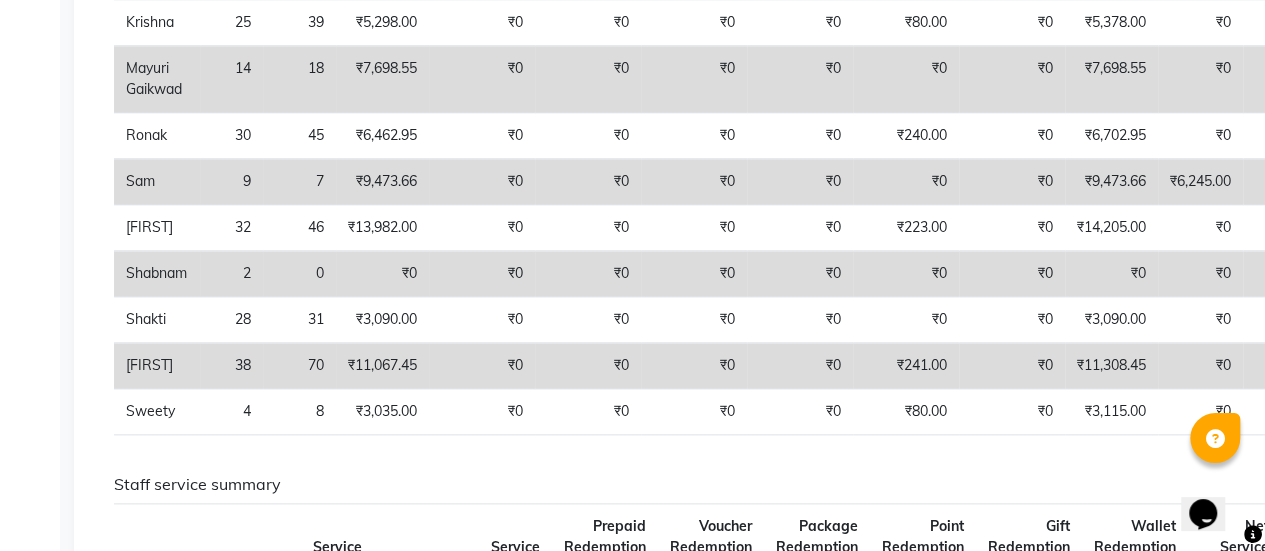 scroll, scrollTop: 965, scrollLeft: 0, axis: vertical 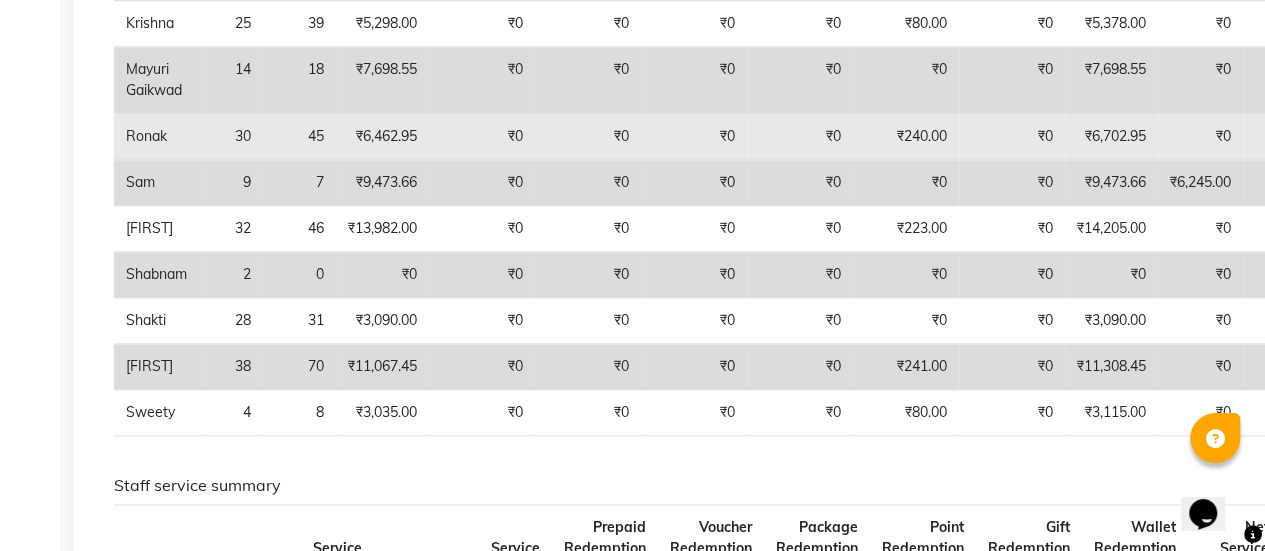 click on "₹6,702.95" 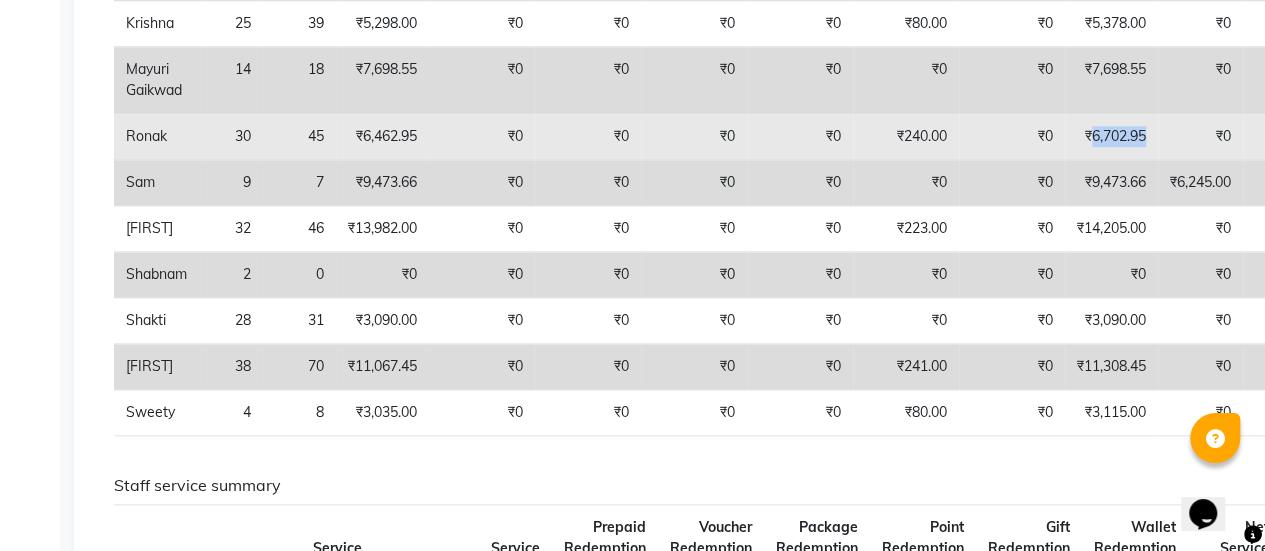 click on "₹6,702.95" 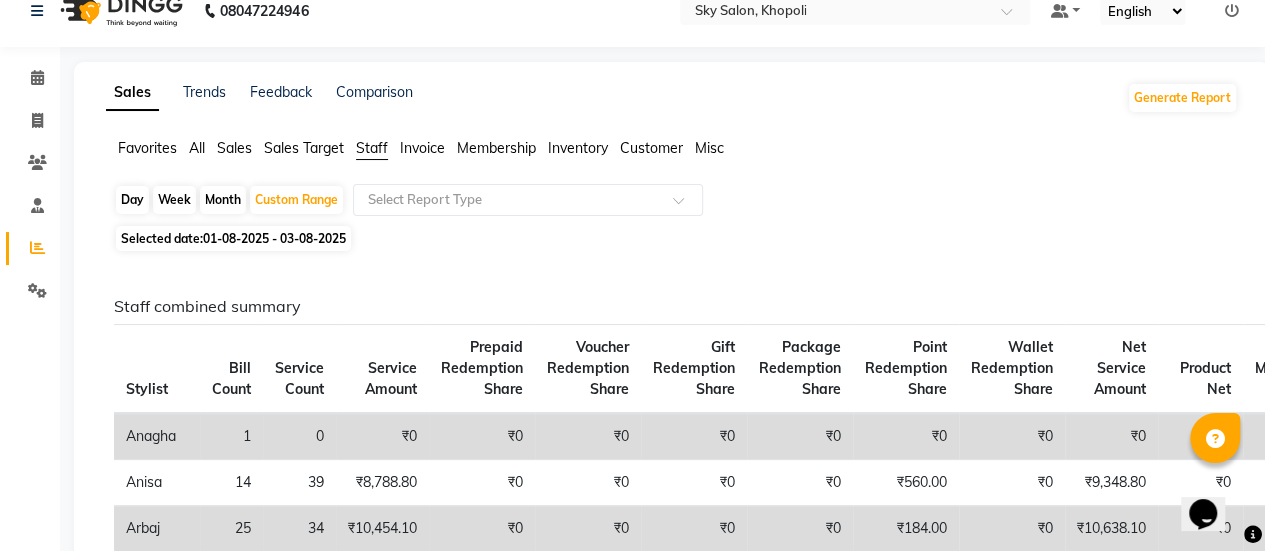 scroll, scrollTop: 0, scrollLeft: 0, axis: both 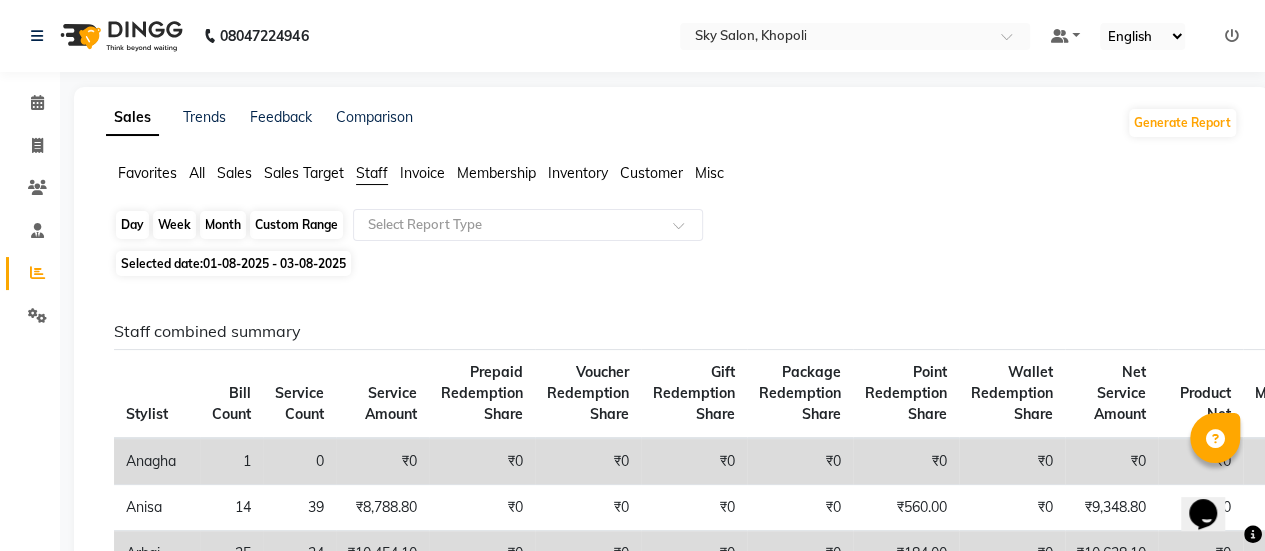 click on "Custom Range" 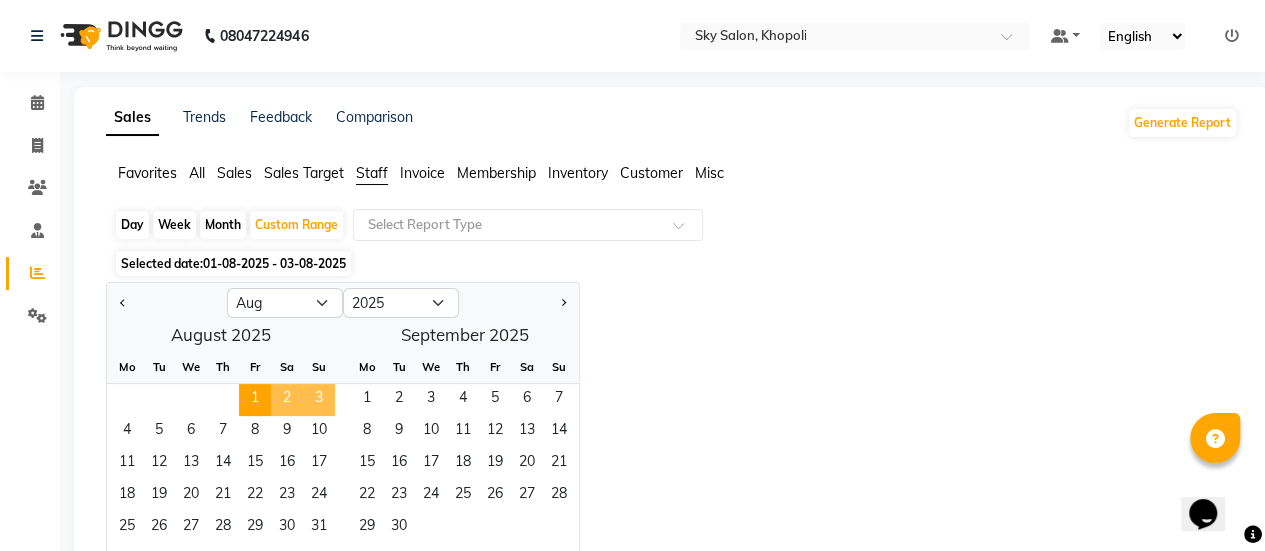 click on "3" 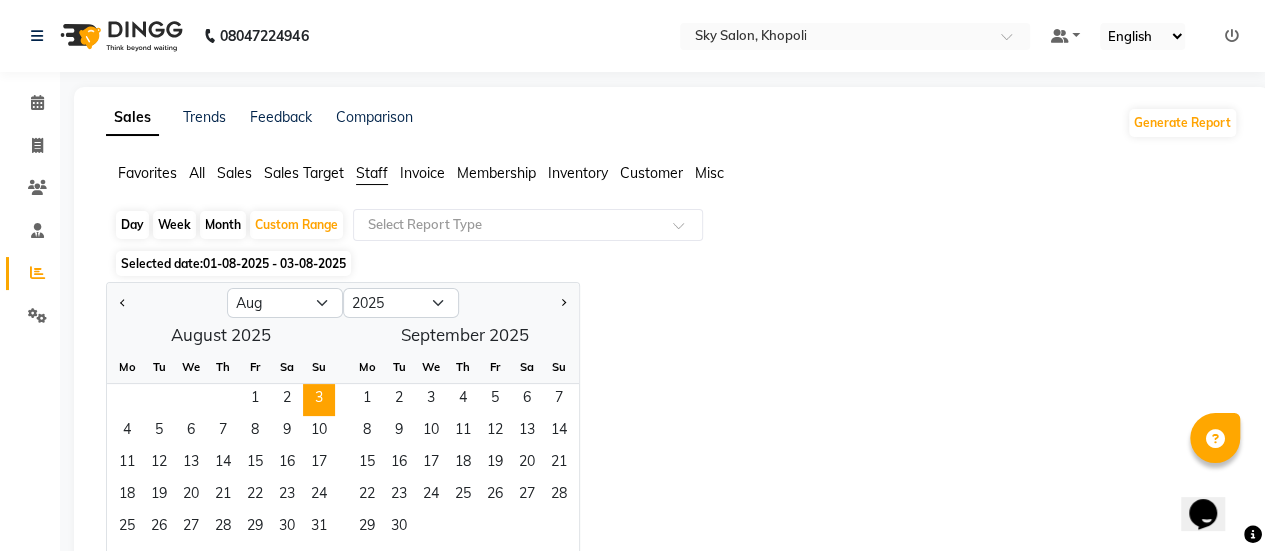 click on "Jan Feb Mar Apr May Jun Jul Aug Sep Oct Nov Dec 2015 2016 2017 2018 2019 2020 2021 2022 2023 2024 2025 2026 2027 2028 2029 2030 2031 2032 2033 2034 2035  August 2025  Mo Tu We Th Fr Sa Su  1   2   3   4   5   6   7   8   9   10   11   12   13   14   15   16   17   18   19   20   21   22   23   24   25   26   27   28   29   30   31   September 2025  Mo Tu We Th Fr Sa Su  1   2   3   4   5   6   7   8   9   10   11   12   13   14   15   16   17   18   19   20   21   22   23   24   25   26   27   28   29   30" 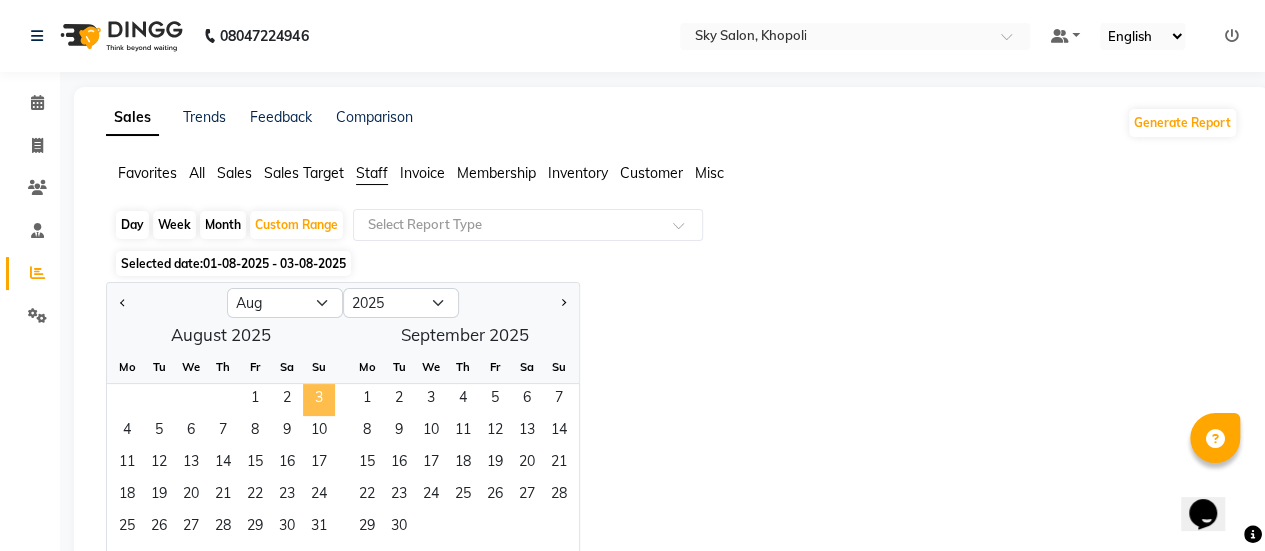 click on "3" 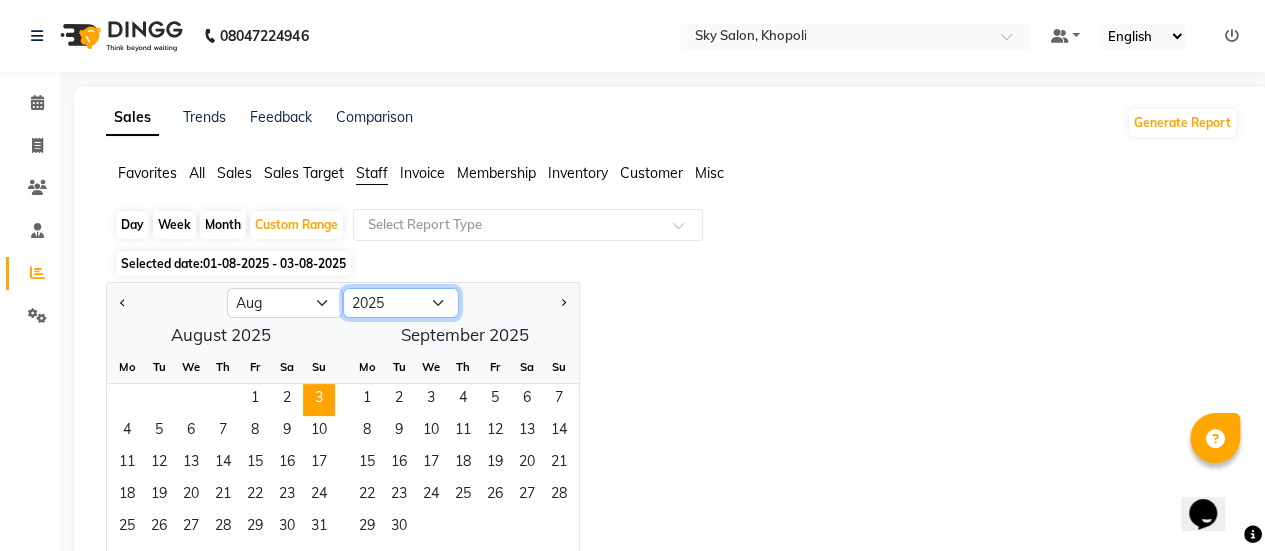 click on "2015 2016 2017 2018 2019 2020 2021 2022 2023 2024 2025 2026 2027 2028 2029 2030 2031 2032 2033 2034 2035" 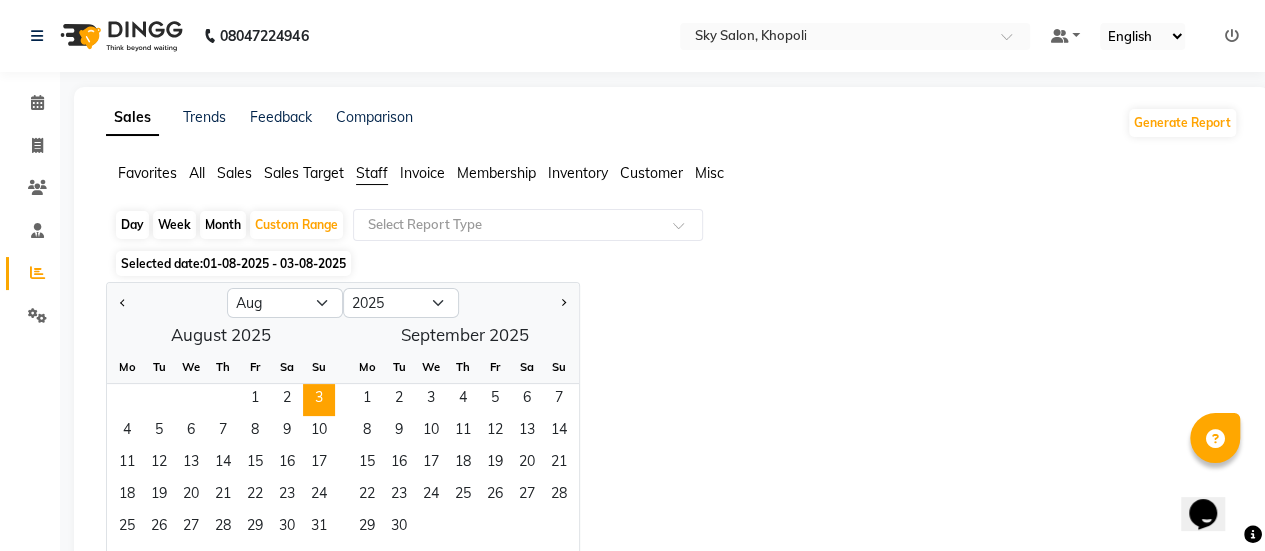click on "August 2025  Mo Tu We Th Fr Sa Su  1   2   3   4   5   6   7   8   9   10   11   12   13   14   15   16   17   18   19   20   21   22   23   24   25   26   27   28   29   30   31   September 2025  Mo Tu We Th Fr Sa Su  1   2   3   4   5   6   7   8   9   10   11   12   13   14   15   16   17   18   19   20   21   22   23   24   25   26   27   28   29   30" 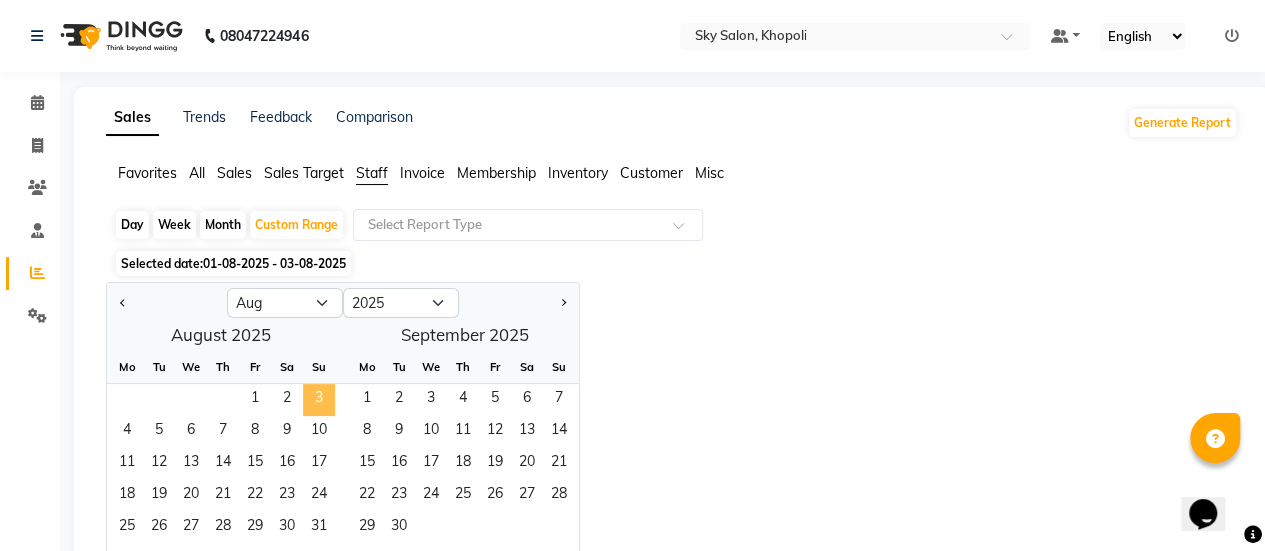 click on "3" 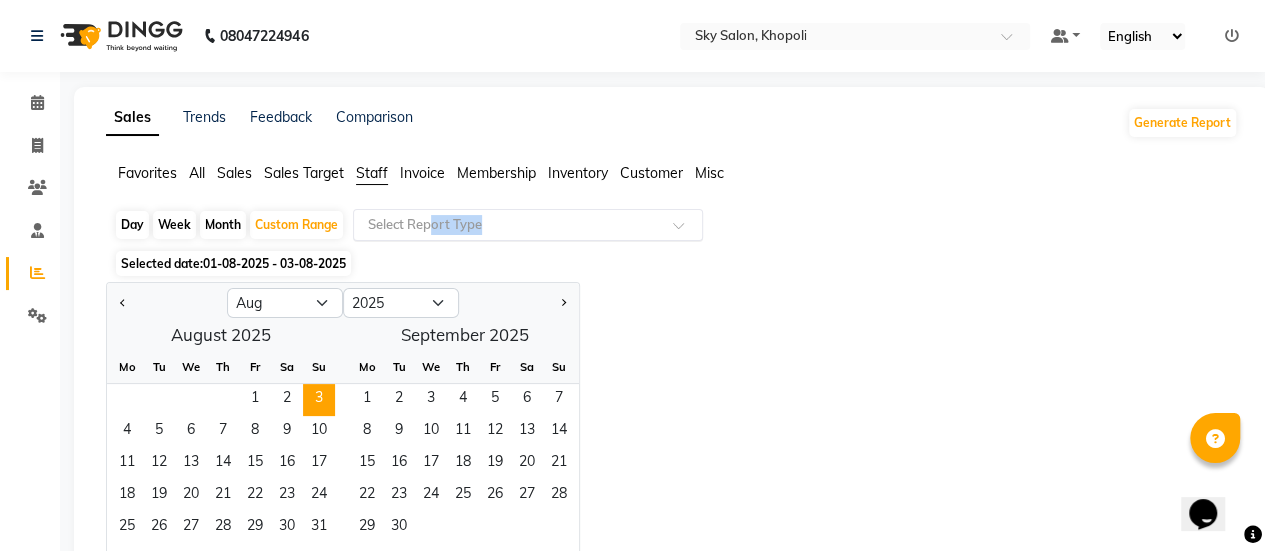 drag, startPoint x: 435, startPoint y: 207, endPoint x: 435, endPoint y: 222, distance: 15 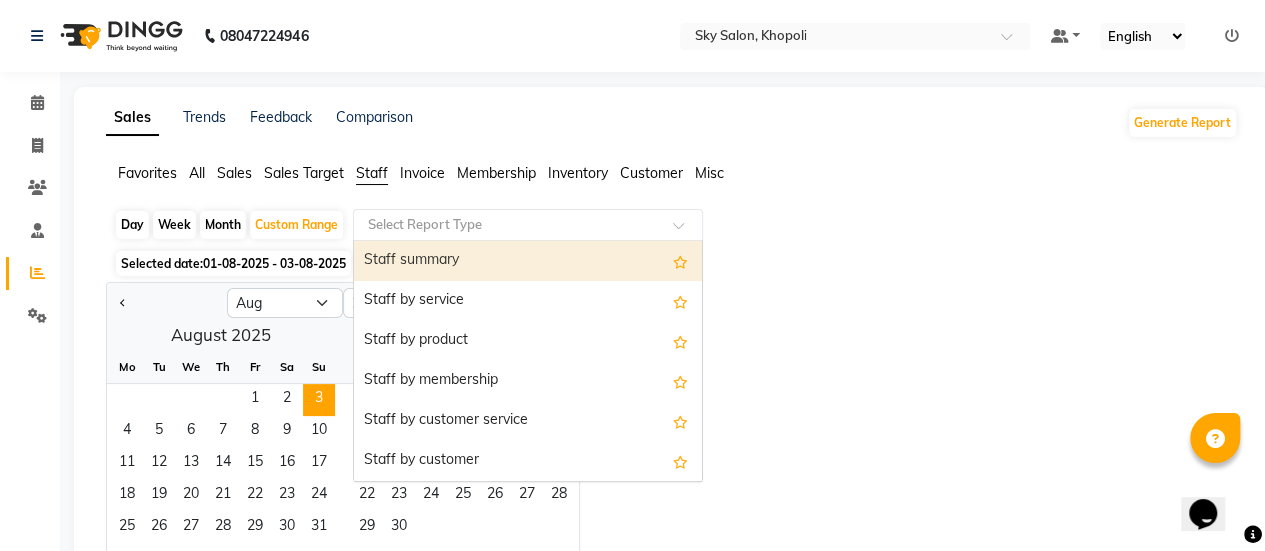 click 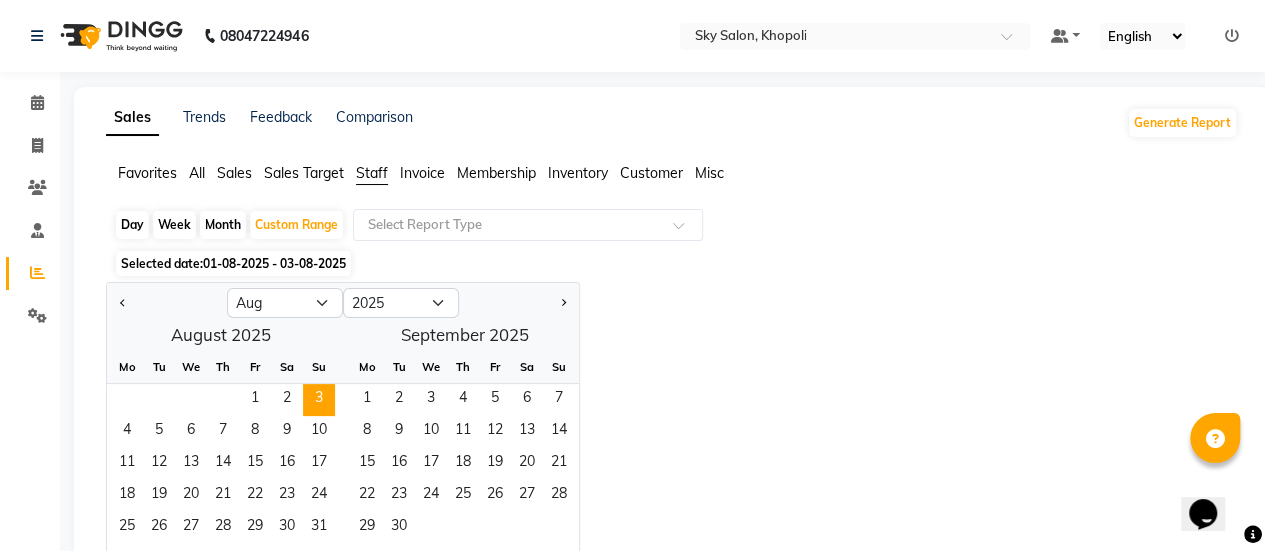click on "Day   Week   Month   Custom Range  Select Report Type" 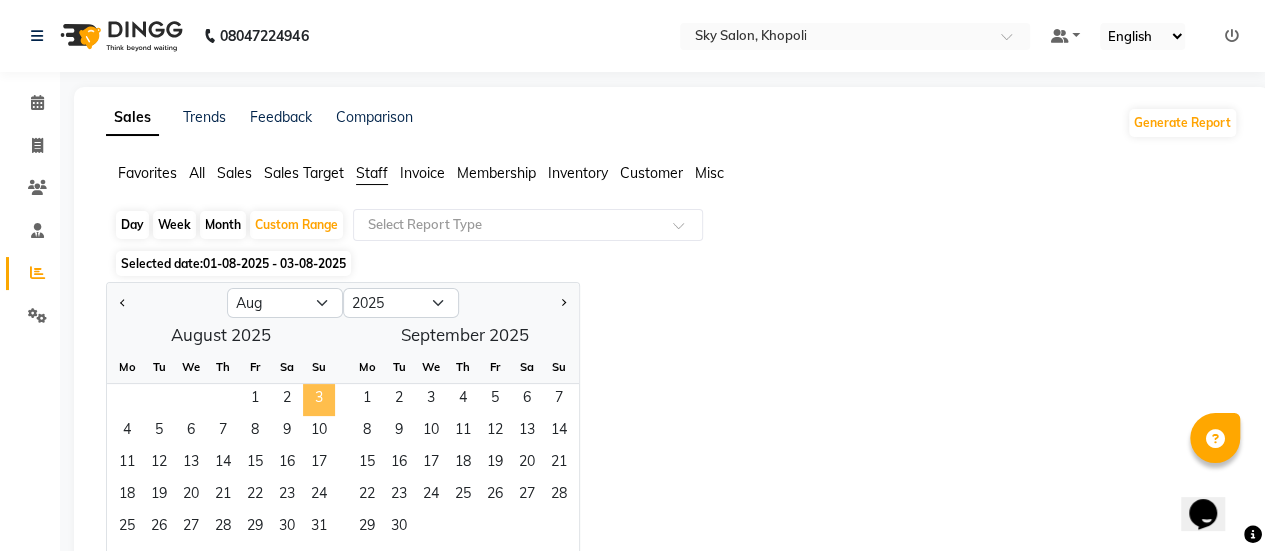 click on "3" 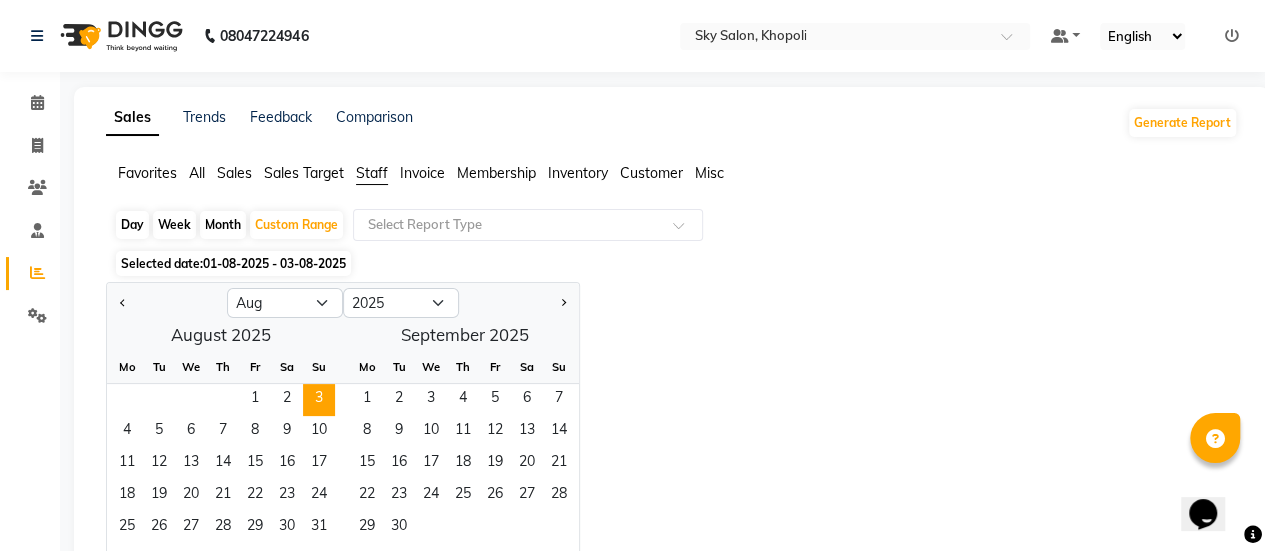click on "Day" 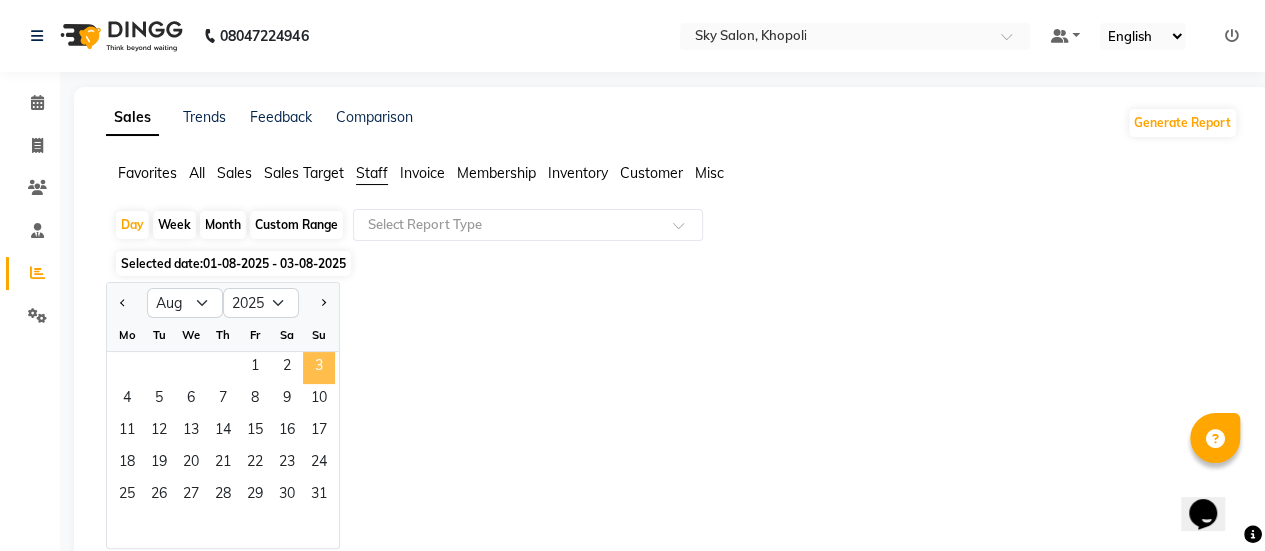 click on "3" 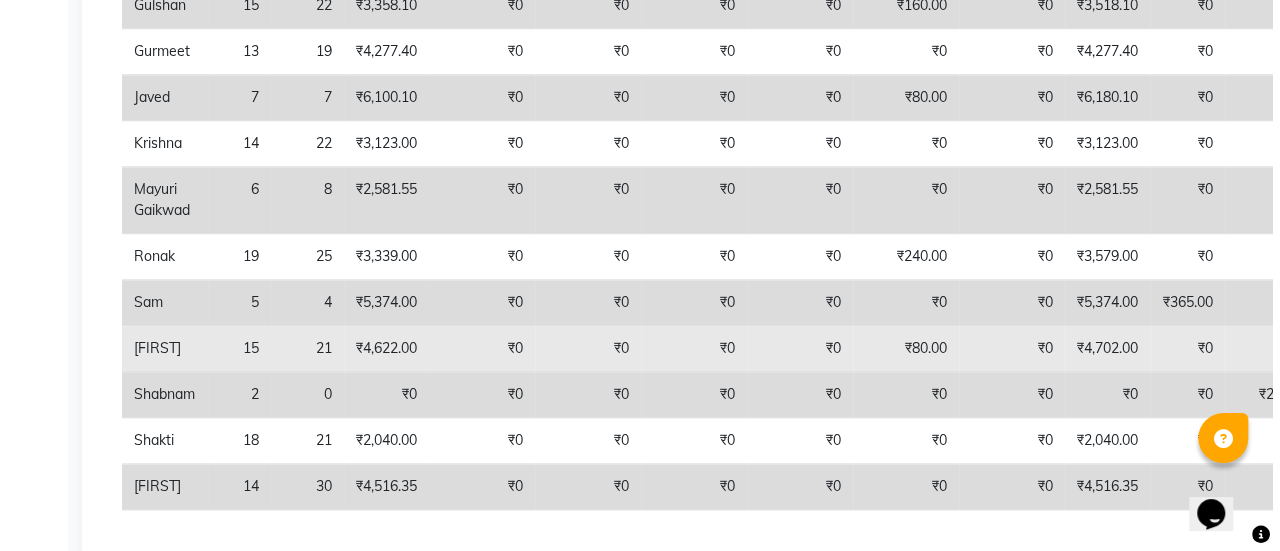 scroll, scrollTop: 0, scrollLeft: 0, axis: both 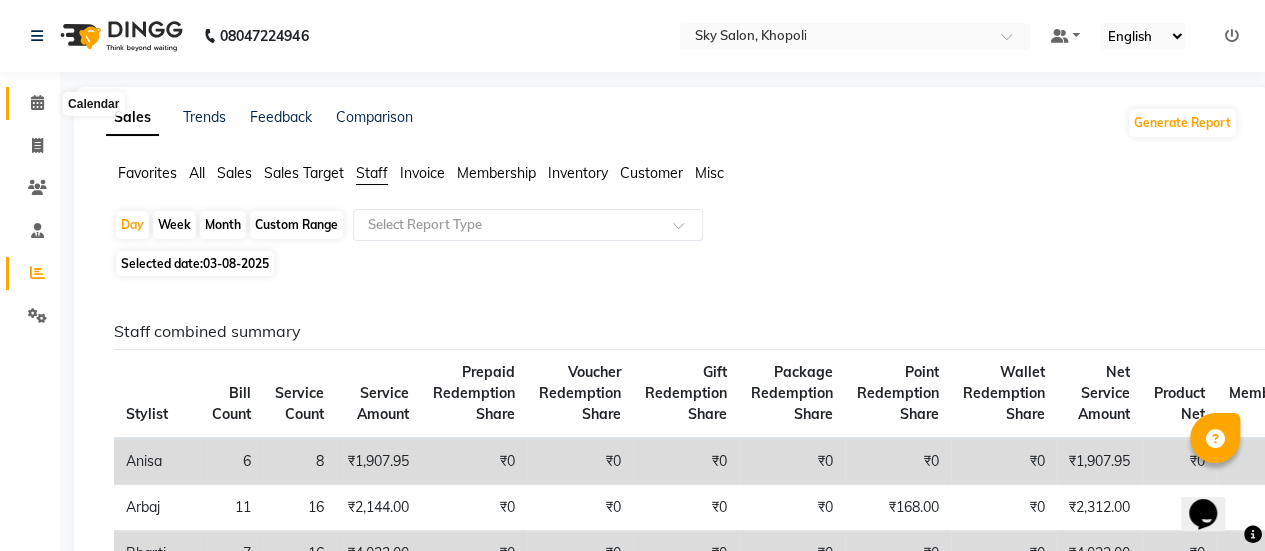 click 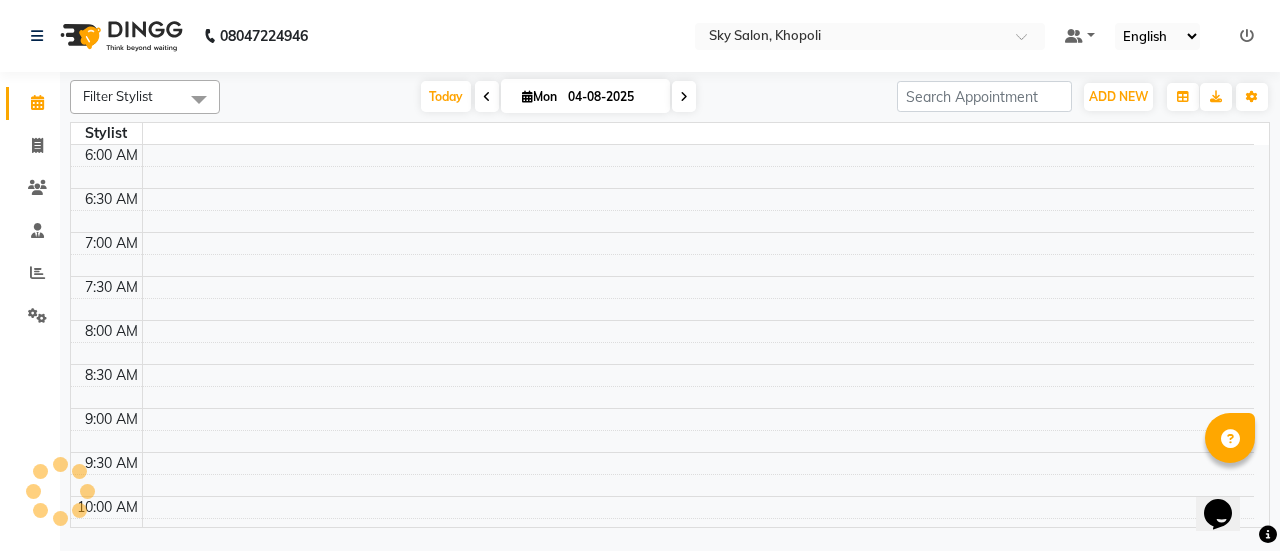 scroll, scrollTop: 0, scrollLeft: 0, axis: both 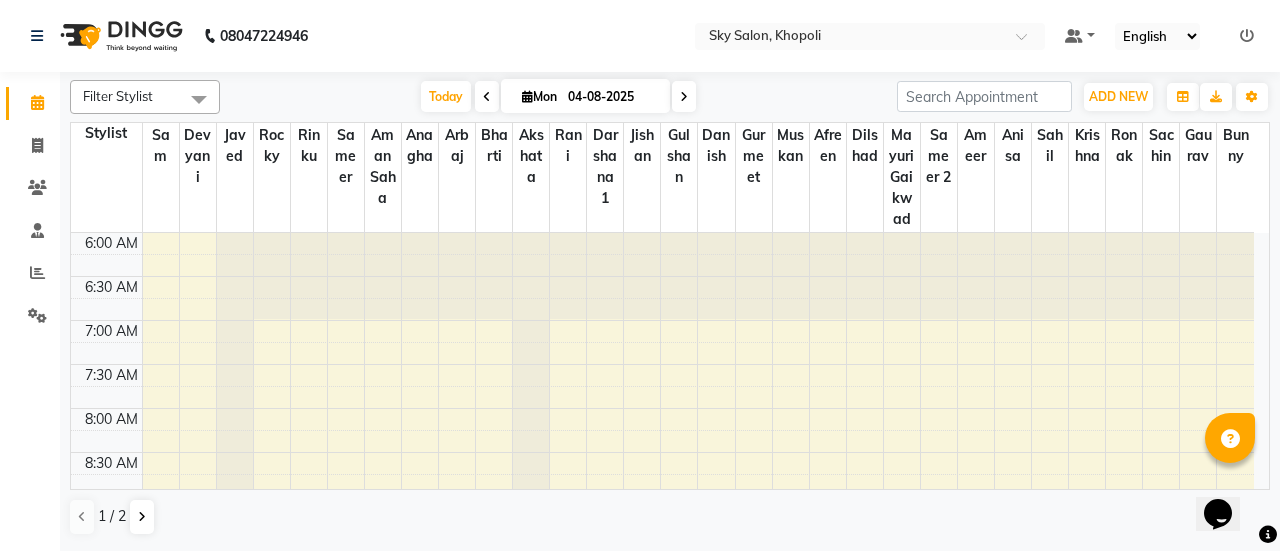 drag, startPoint x: 1255, startPoint y: 54, endPoint x: 1246, endPoint y: 29, distance: 26.57066 